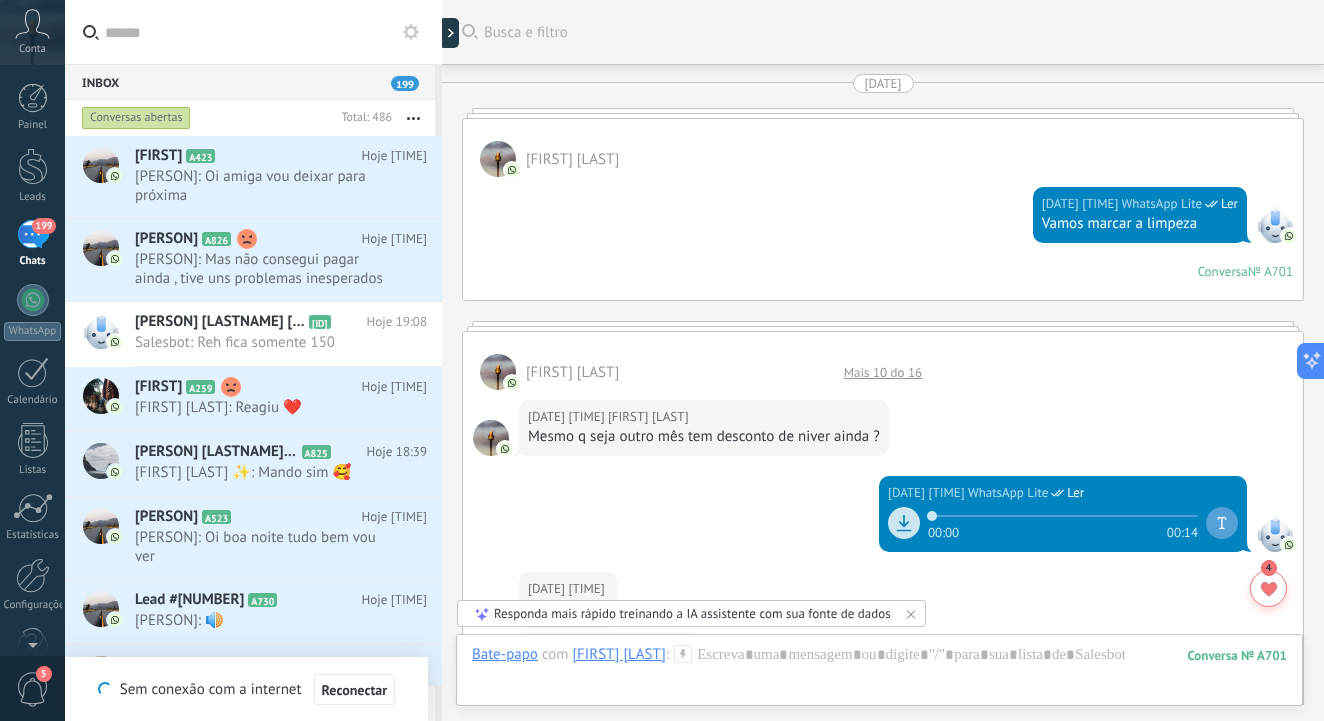 scroll, scrollTop: 0, scrollLeft: 0, axis: both 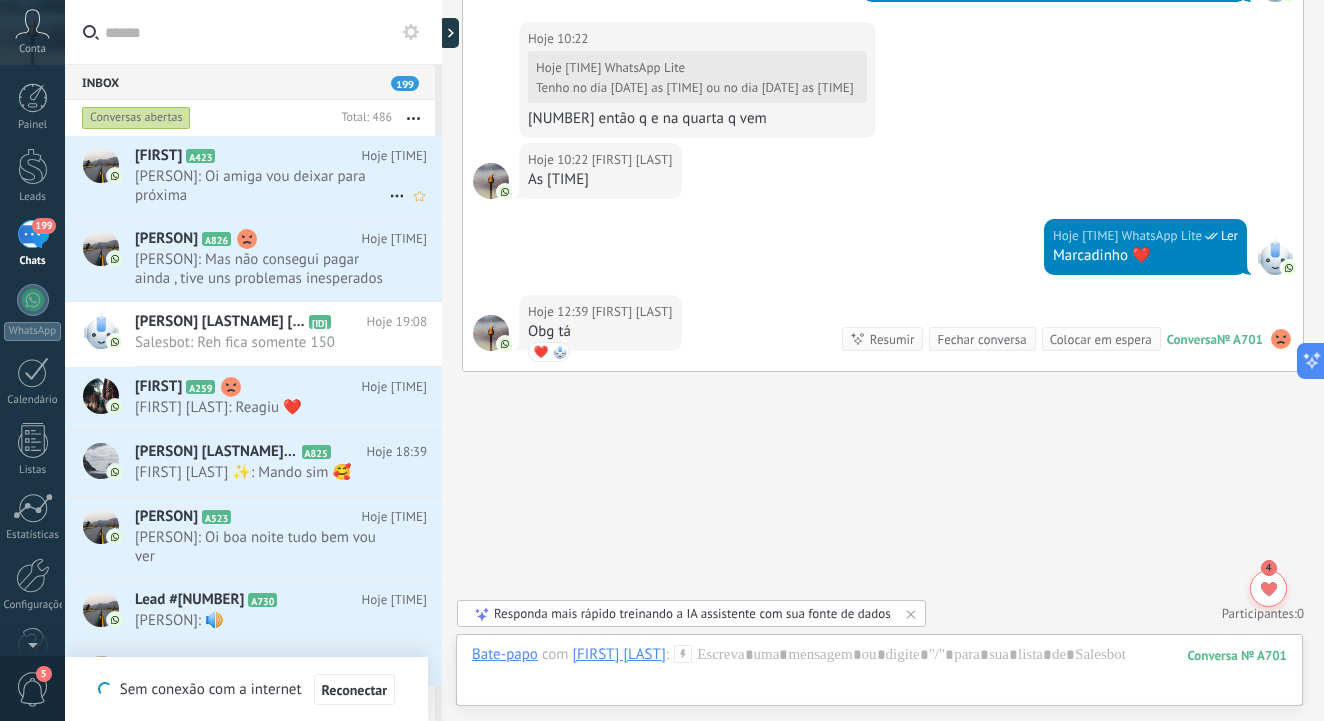 click on "[PERSON]: Oi amiga vou deixar para próxima" at bounding box center [262, 186] 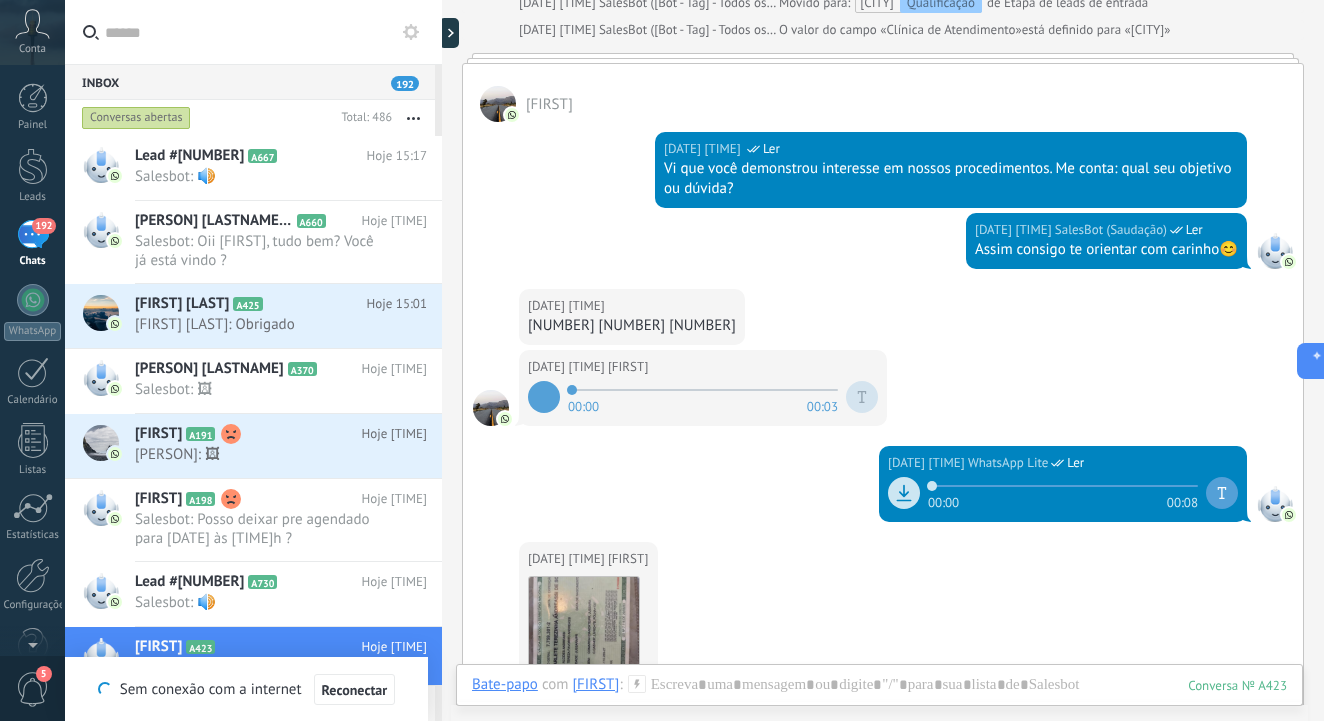 scroll, scrollTop: 935, scrollLeft: 0, axis: vertical 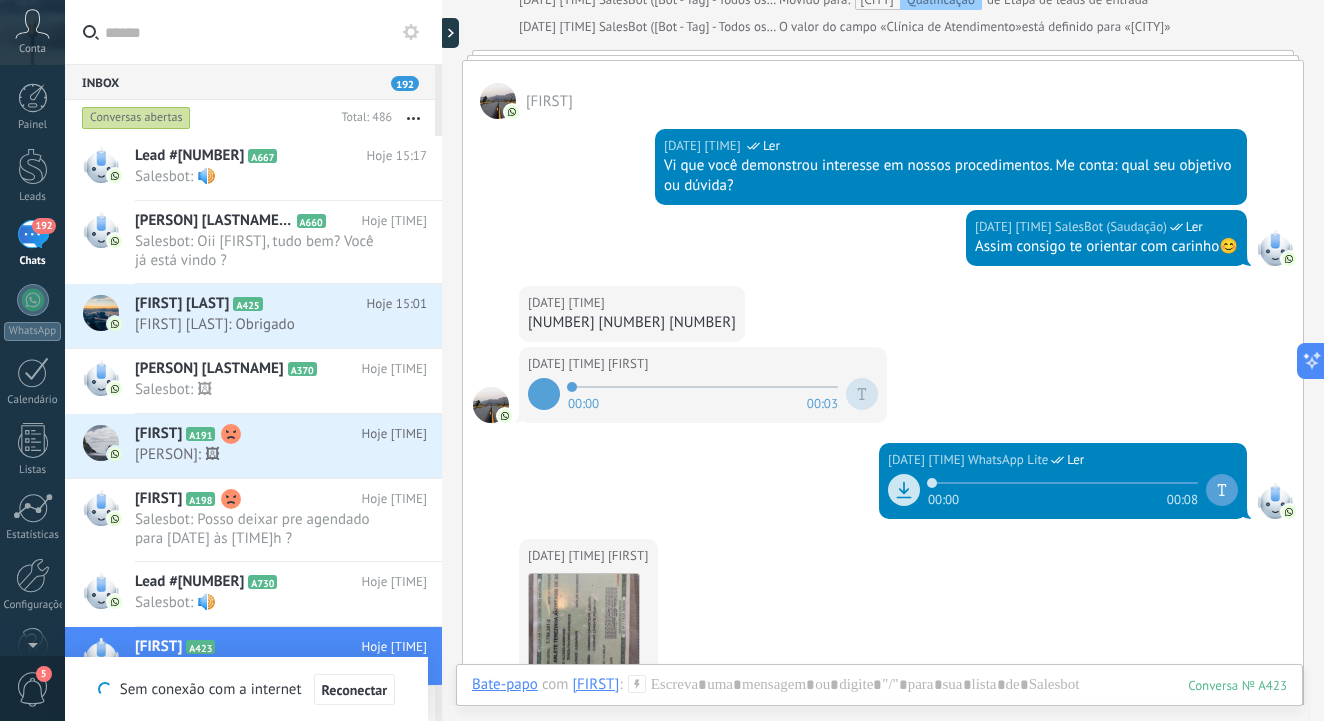 click 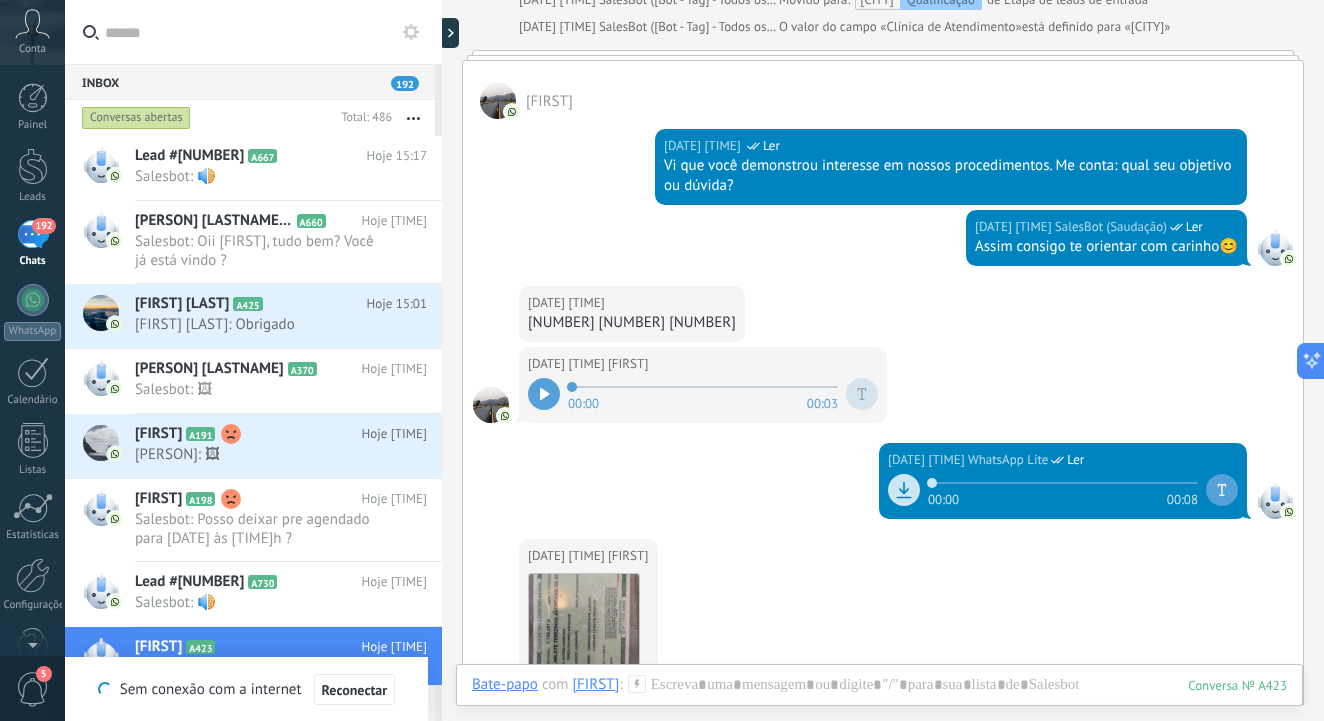 click 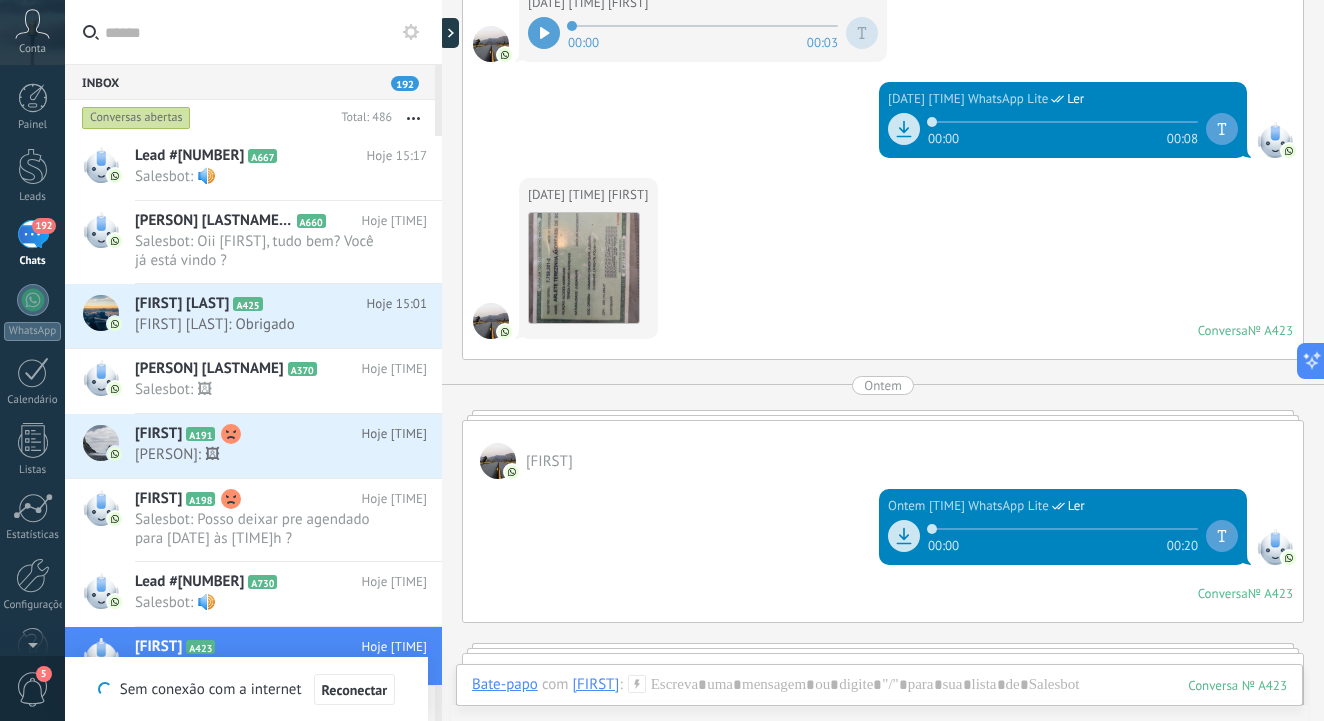 scroll, scrollTop: 1324, scrollLeft: 0, axis: vertical 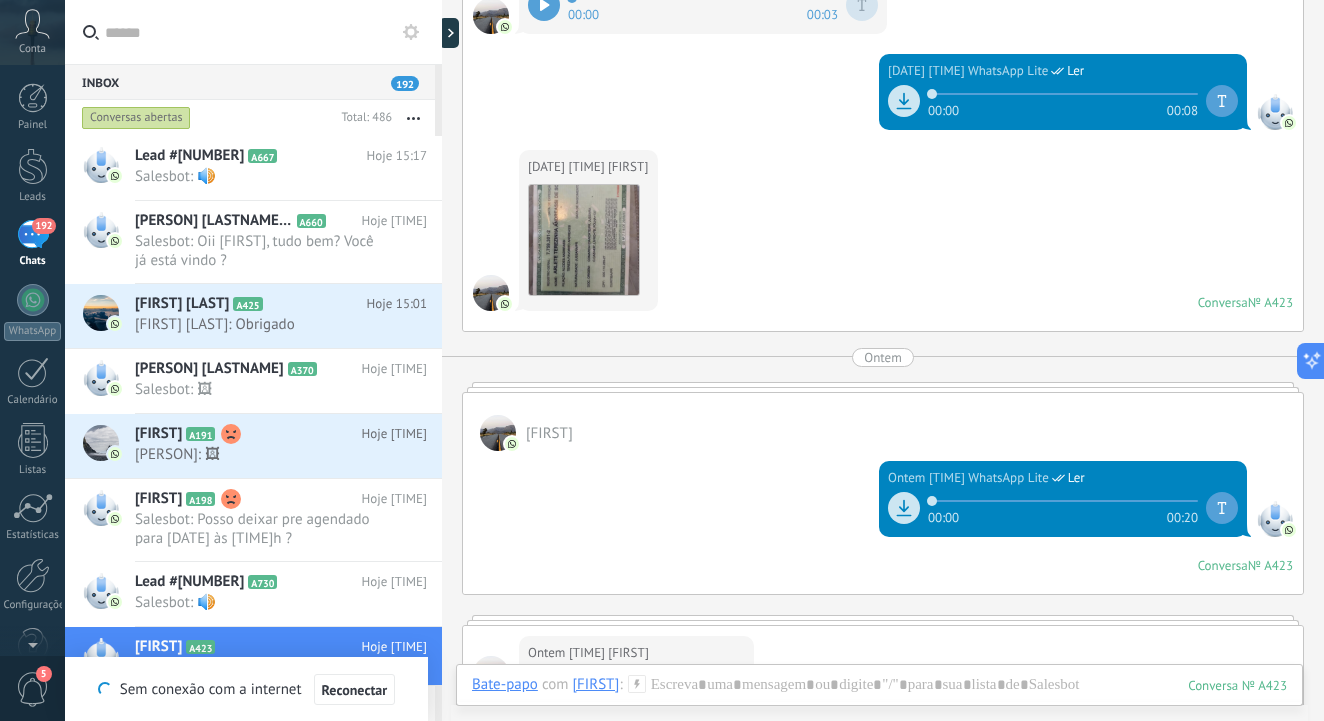 click 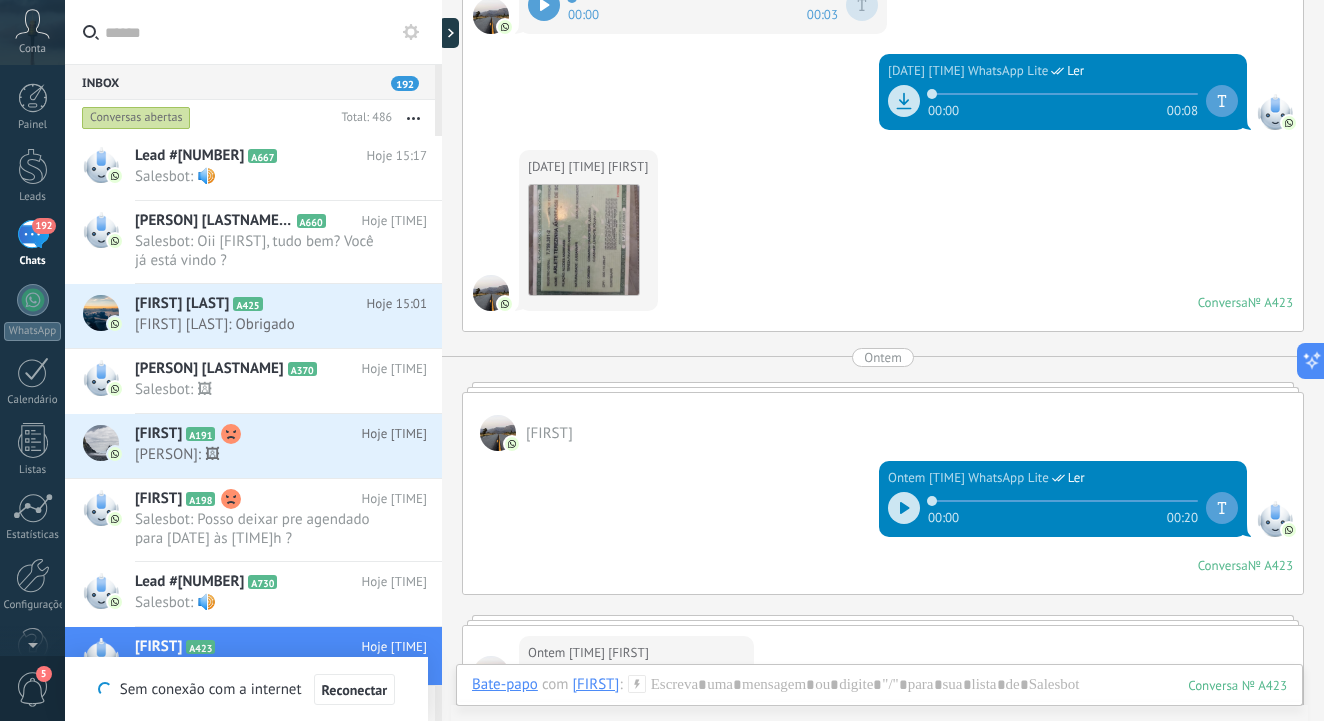 click at bounding box center [904, 508] 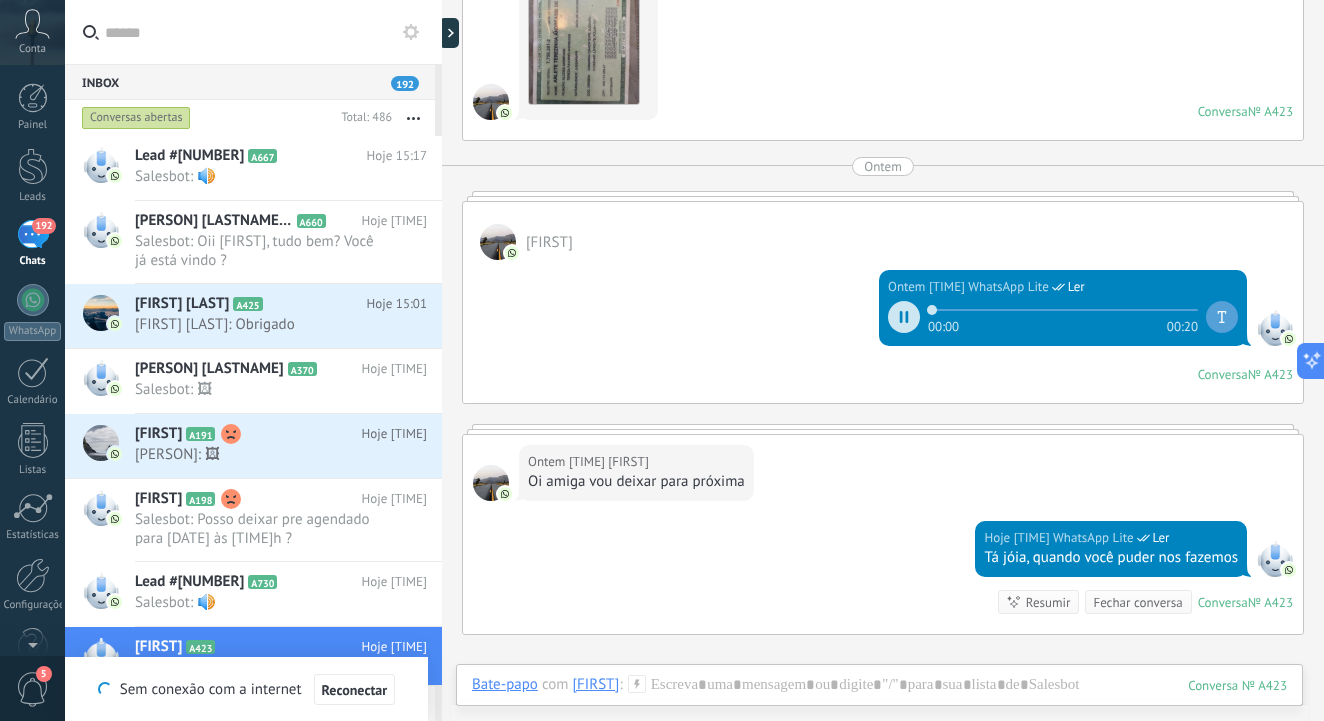 scroll, scrollTop: 1519, scrollLeft: 0, axis: vertical 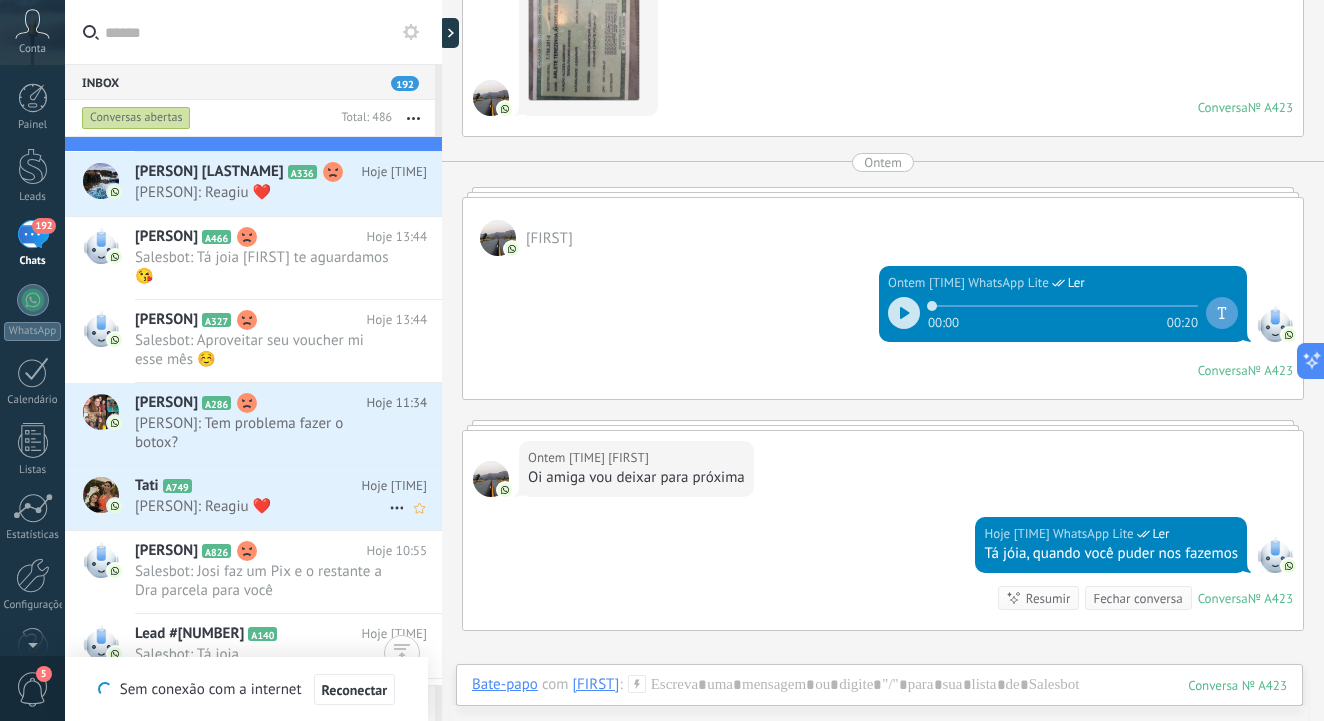 click on "[PERSON]
[ID]" at bounding box center (248, 486) 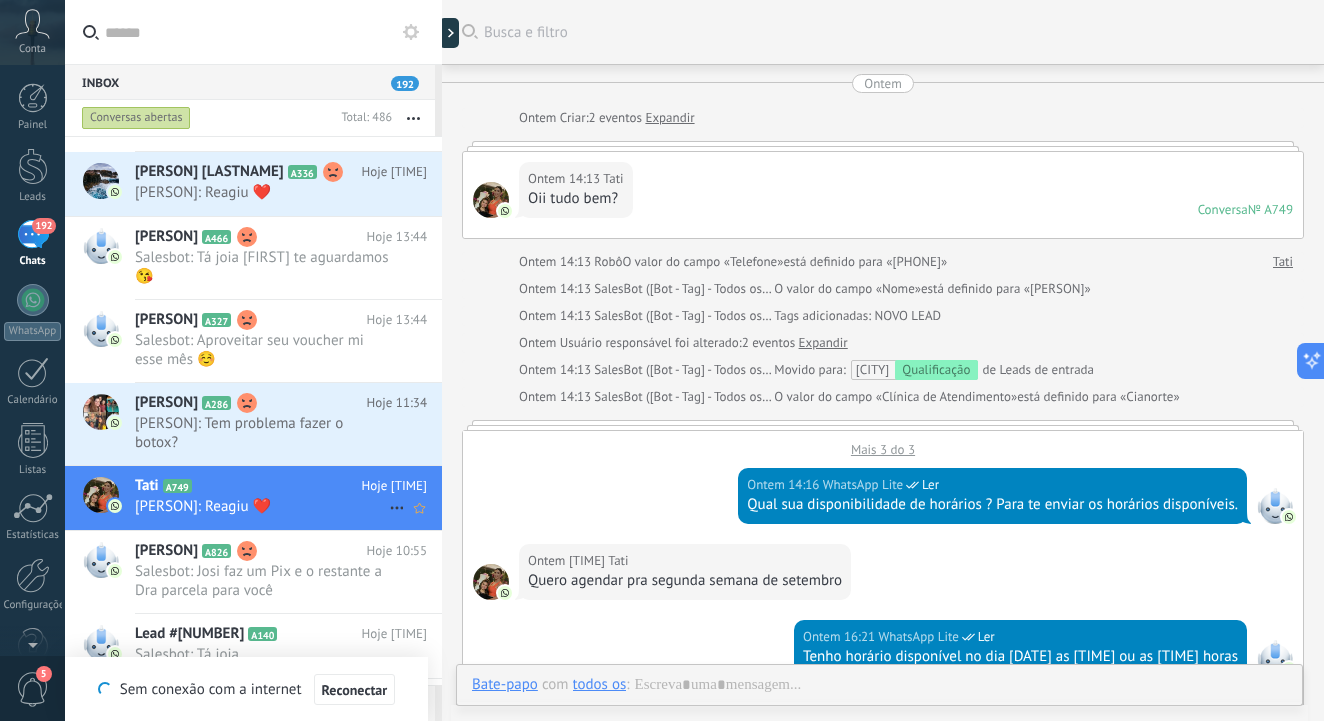 scroll, scrollTop: 1839, scrollLeft: 0, axis: vertical 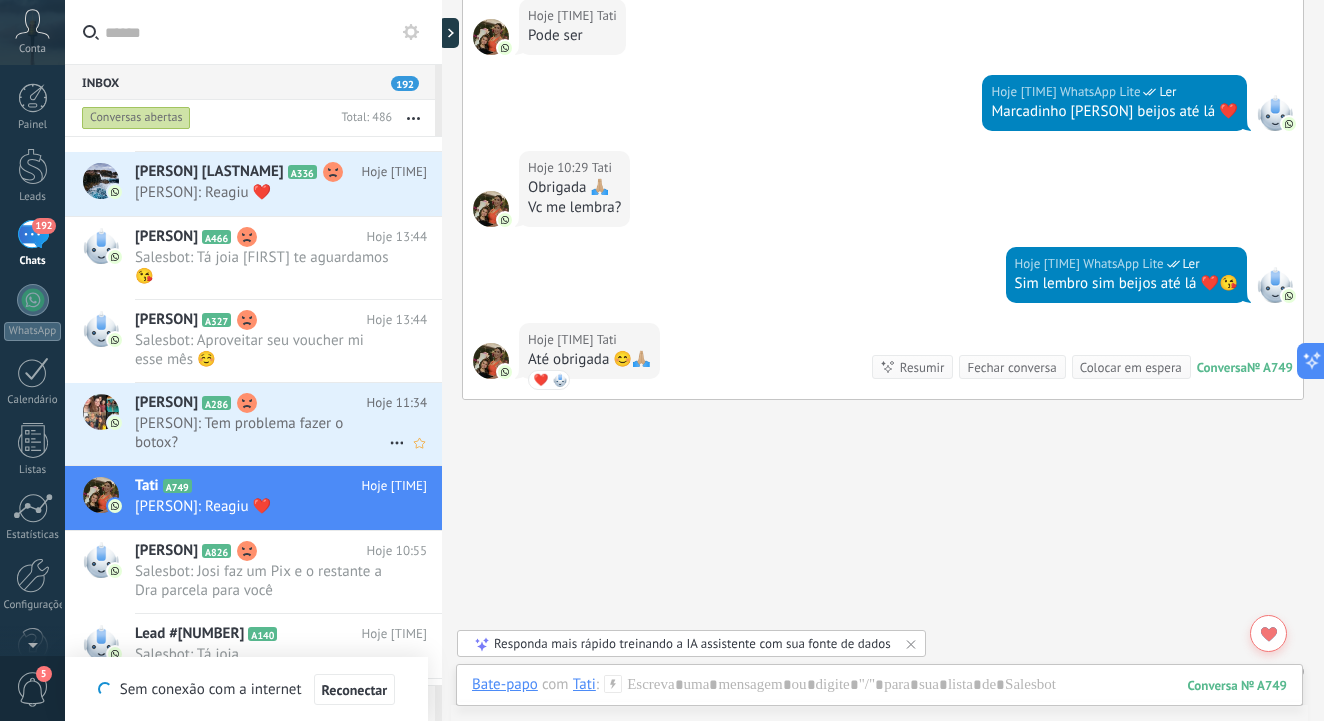 click on "[PERSON]: Tem problema fazer o botox?" at bounding box center (262, 433) 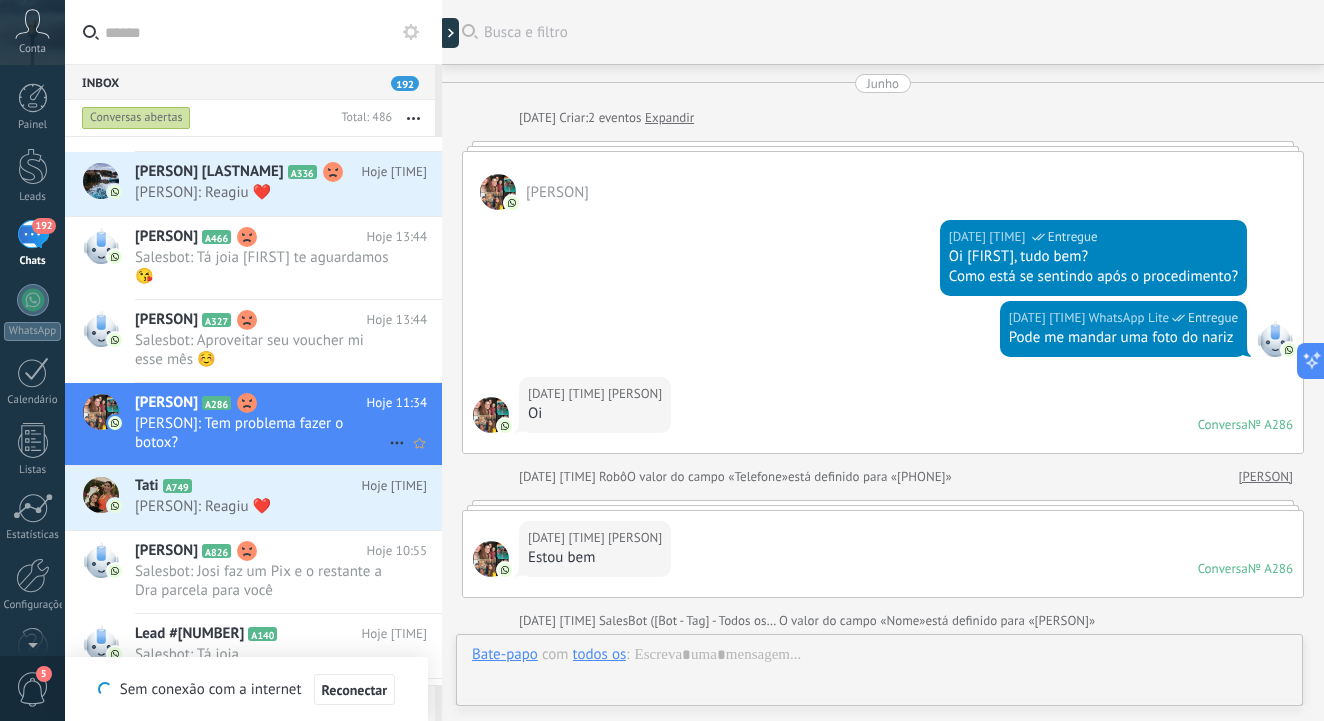 scroll, scrollTop: 1554, scrollLeft: 0, axis: vertical 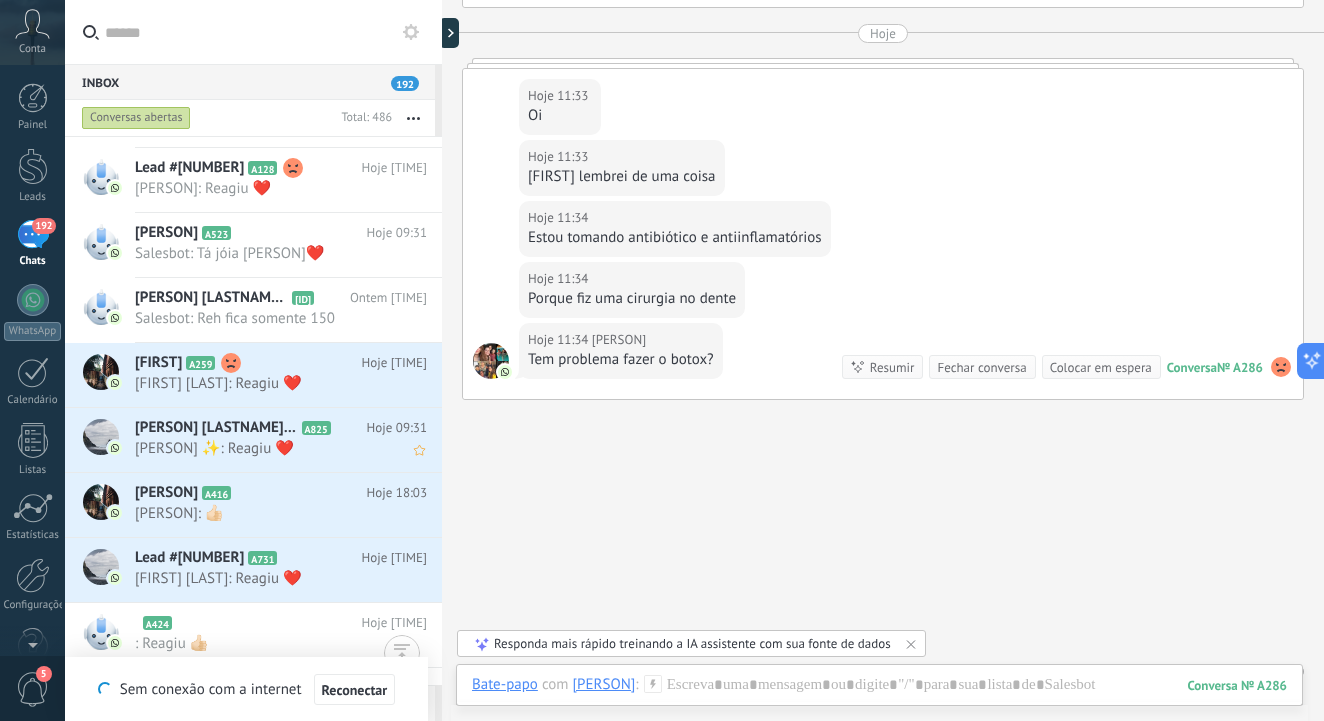 click at bounding box center (347, 428) 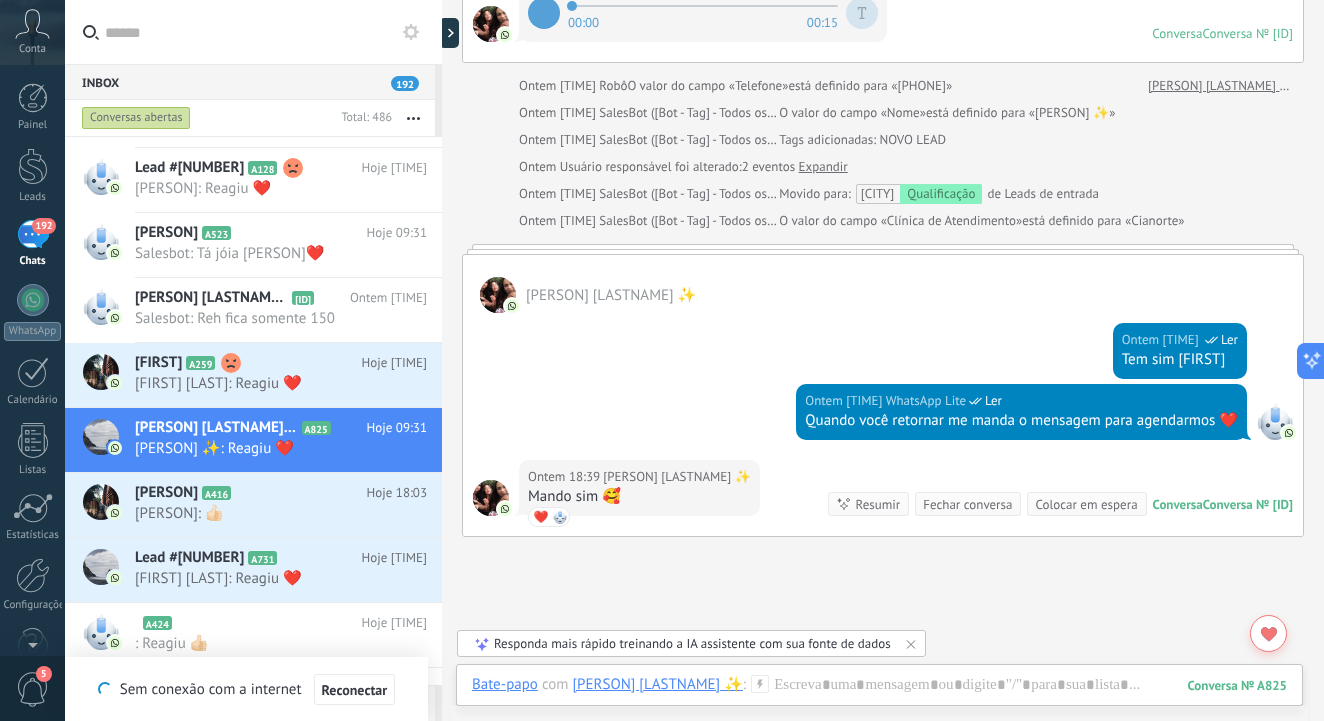 scroll, scrollTop: 521, scrollLeft: 0, axis: vertical 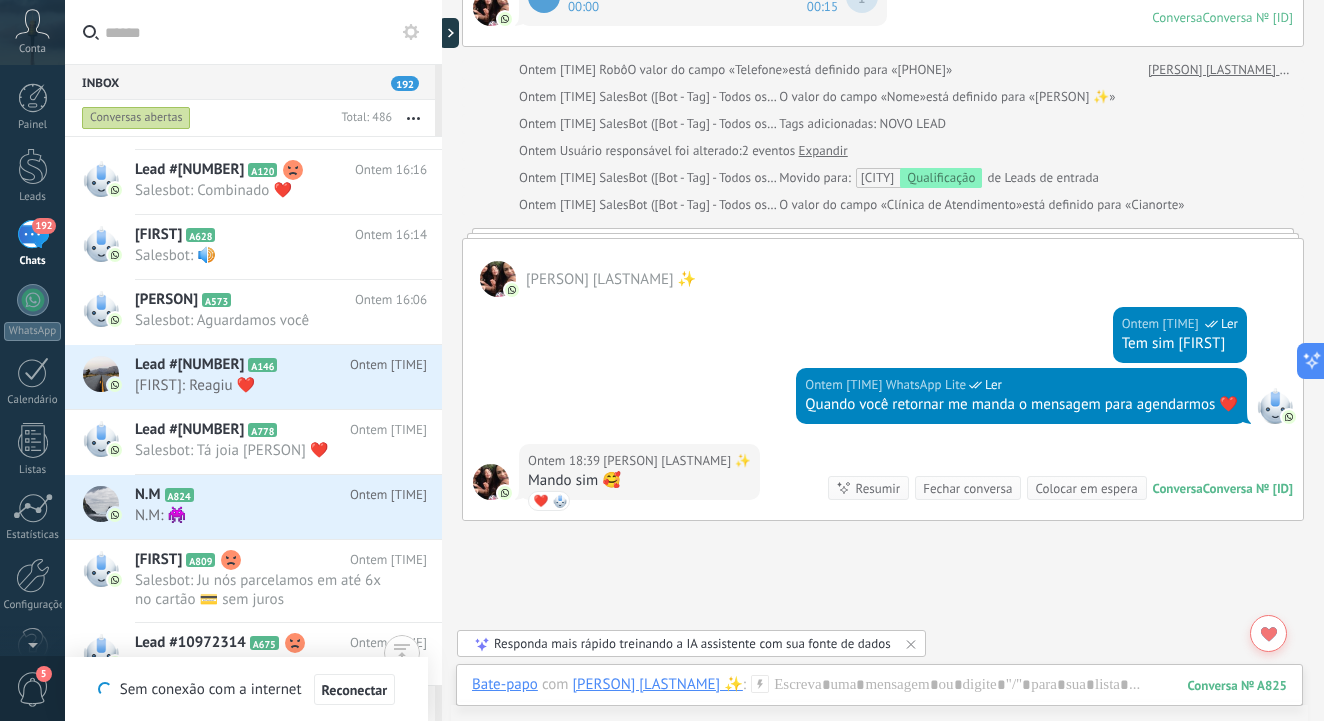 click on "192" at bounding box center [33, 234] 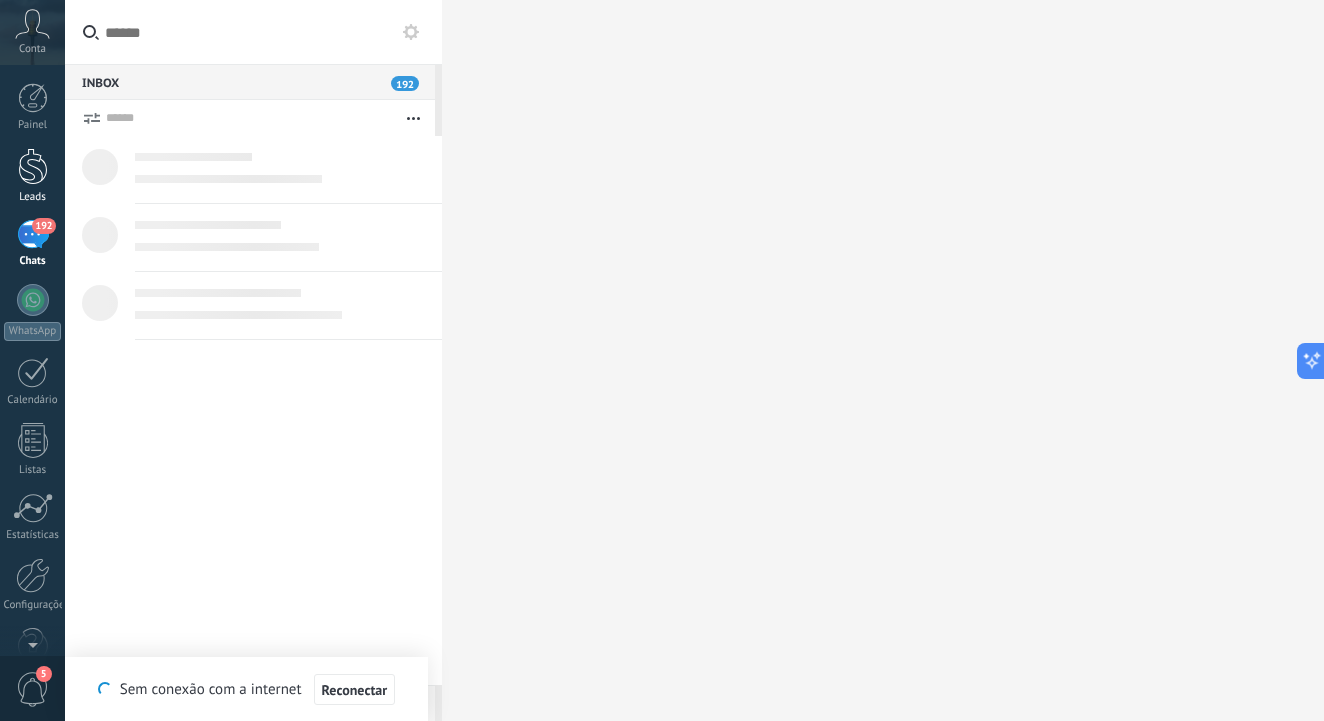 click on "Leads" at bounding box center [32, 176] 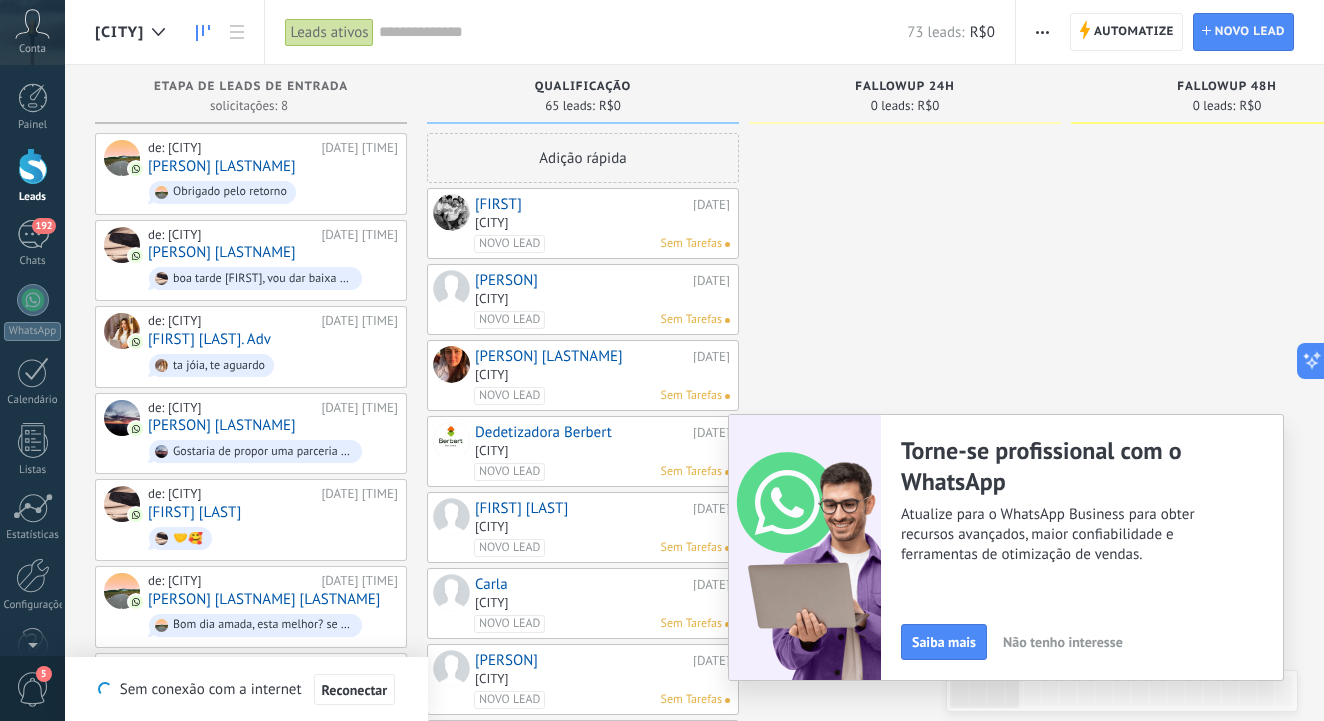 click on "Não tenho interesse" at bounding box center [1063, 642] 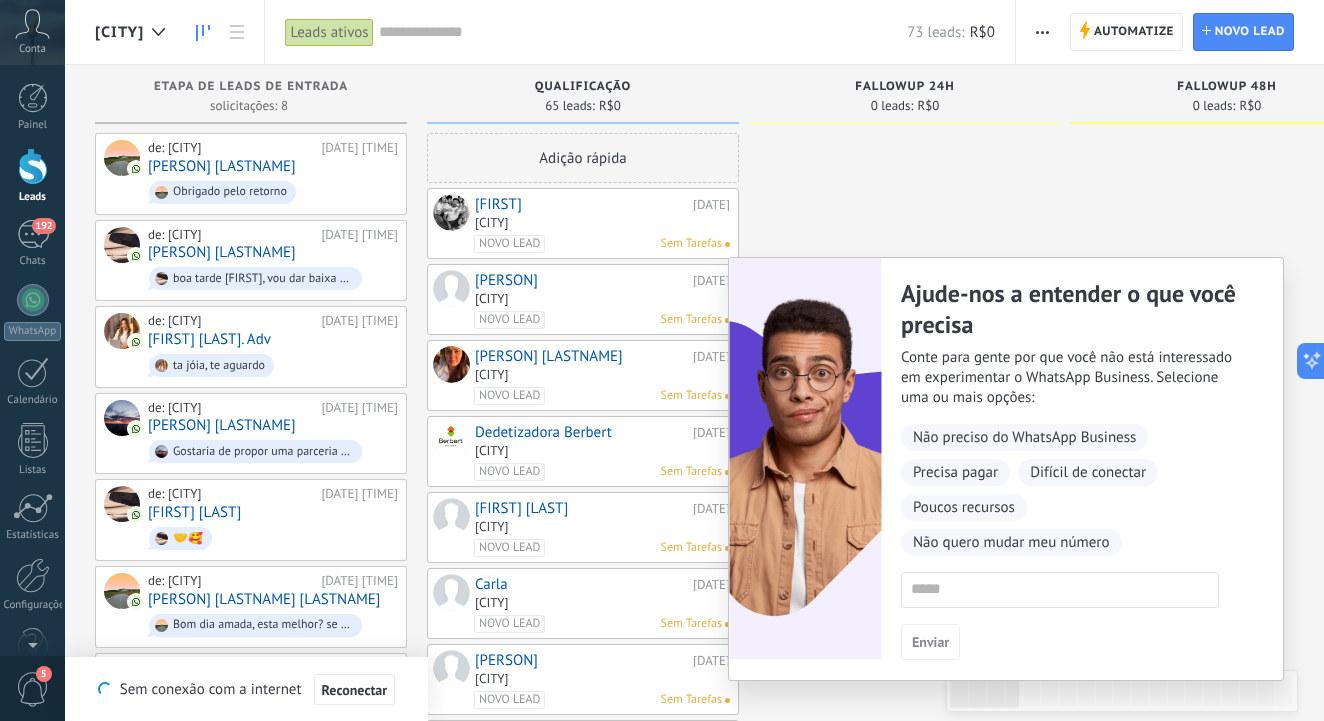 click at bounding box center (1227, 918) 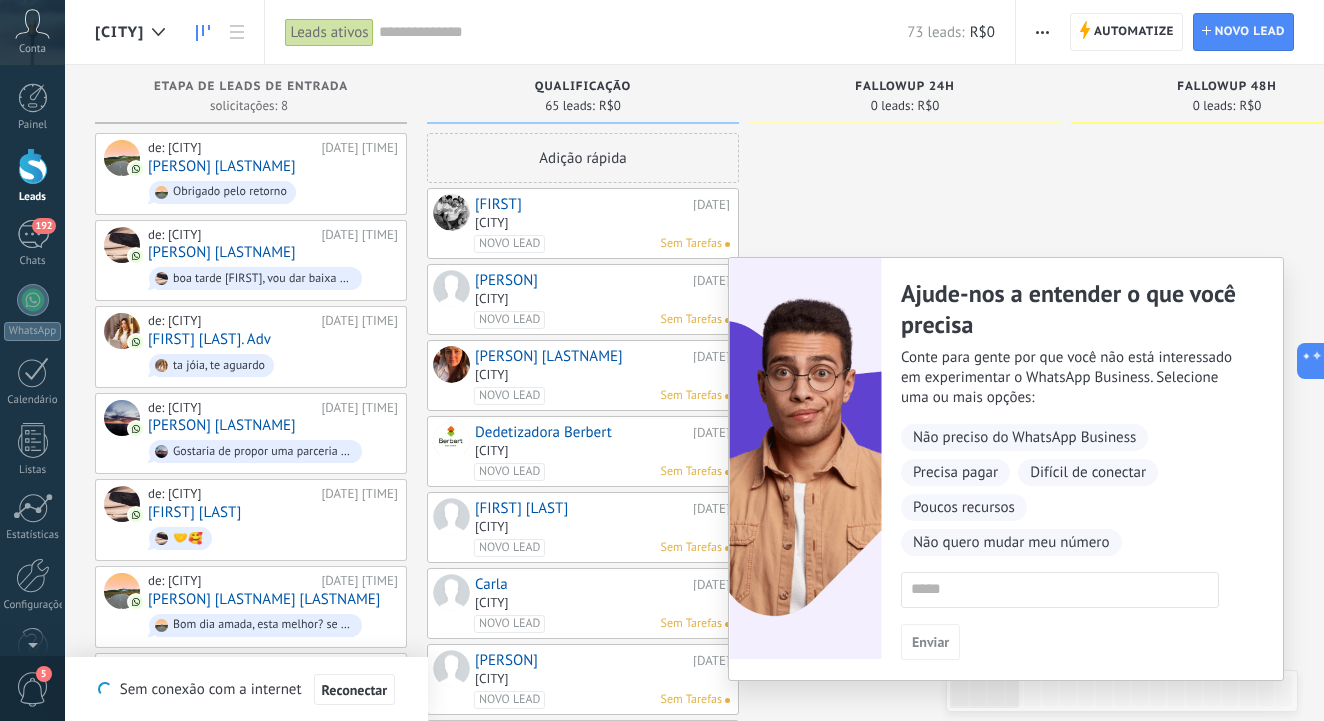 click on "Ajude-nos a entender o que você precisa Conte para gente por que você não está interessado em experimentar o WhatsApp Business. Selecione uma ou mais opções: Não preciso do WhatsApp Business Precisa pagar Difícil de conectar Poucos recursos Não quero mudar meu número Enviar" at bounding box center [1082, 469] 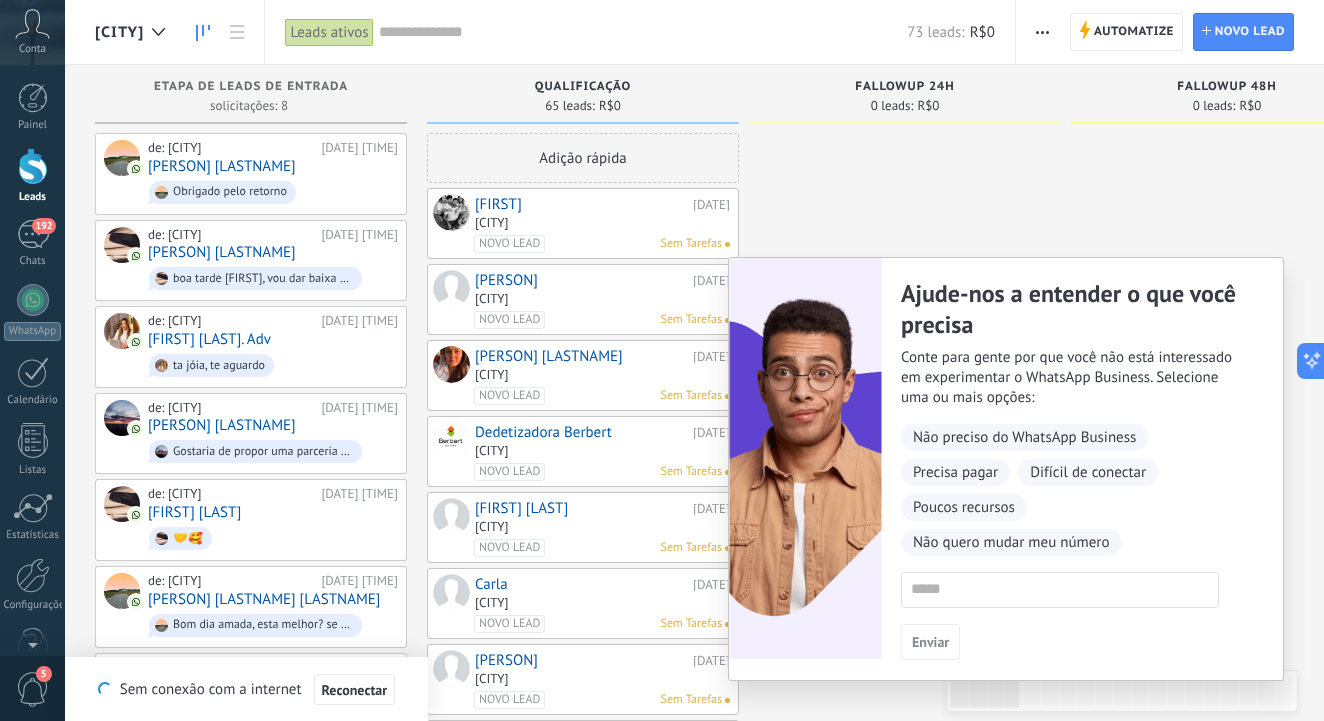 scroll, scrollTop: 0, scrollLeft: 0, axis: both 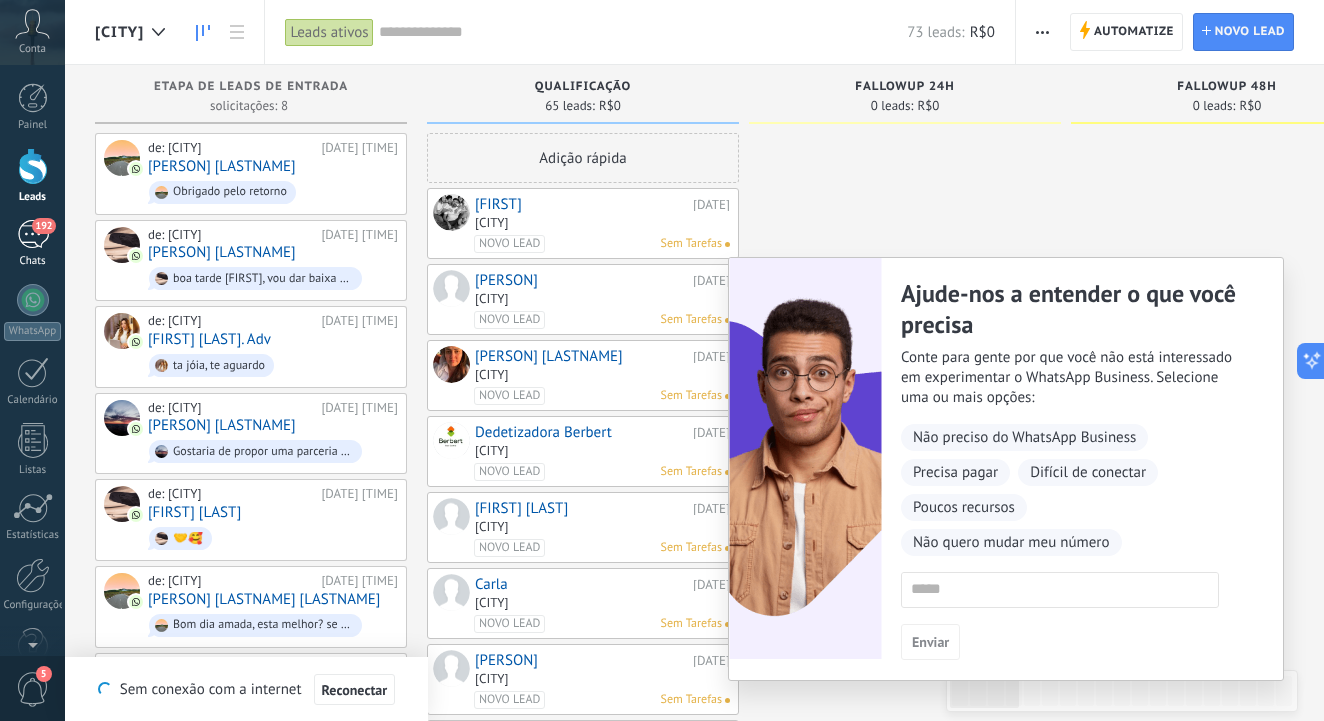 click on "192" at bounding box center [43, 226] 